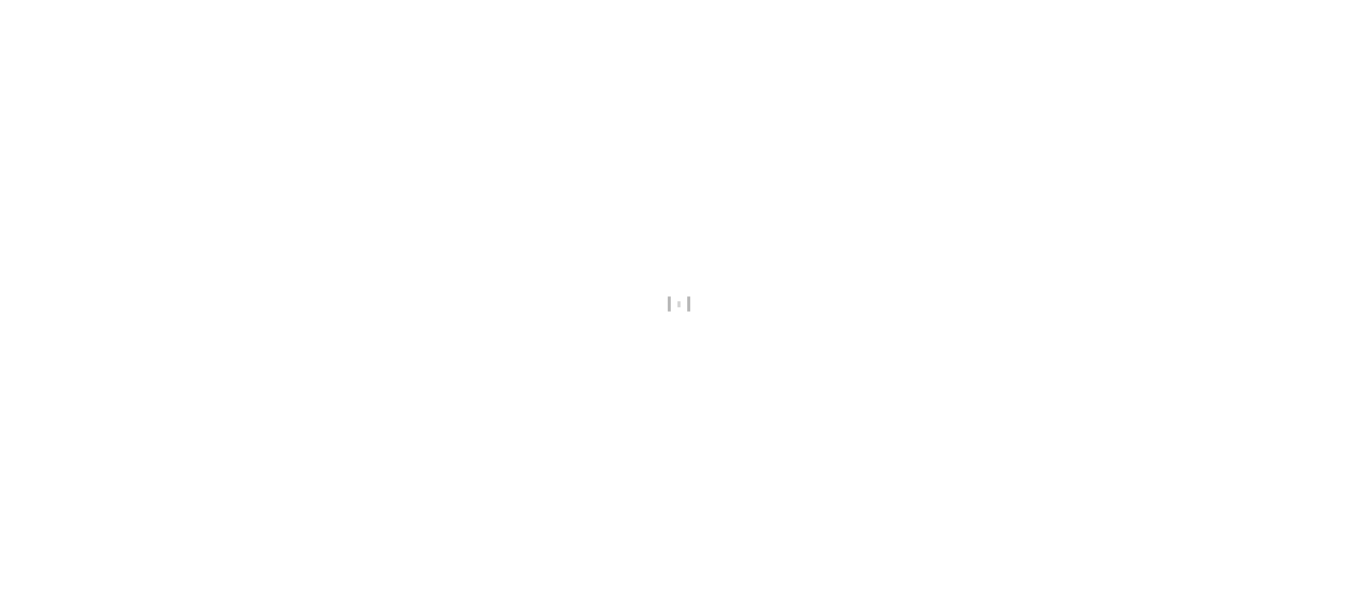 scroll, scrollTop: 0, scrollLeft: 0, axis: both 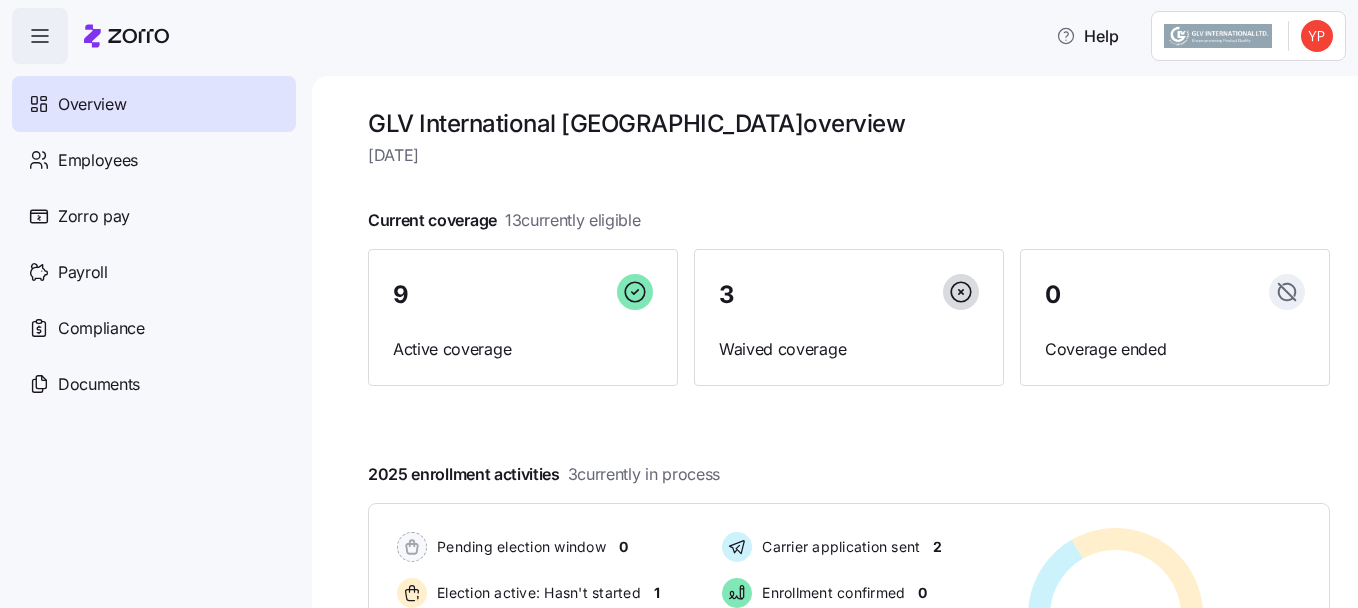 click at bounding box center (849, 188) 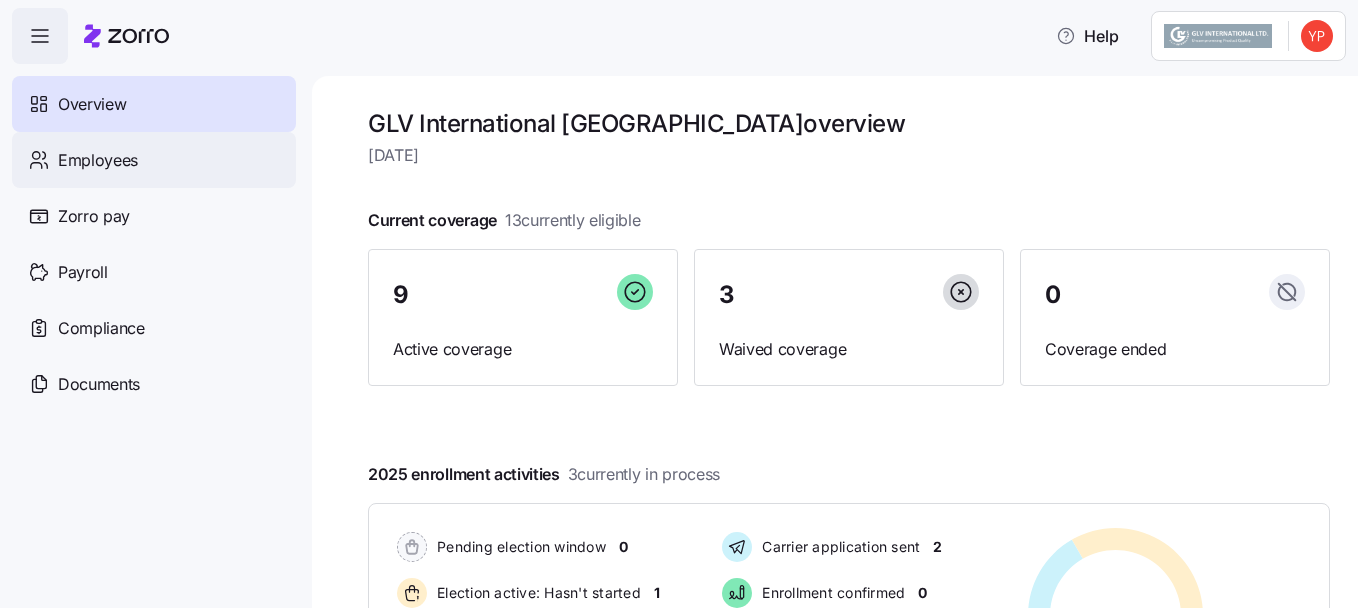 click on "Employees" at bounding box center (154, 160) 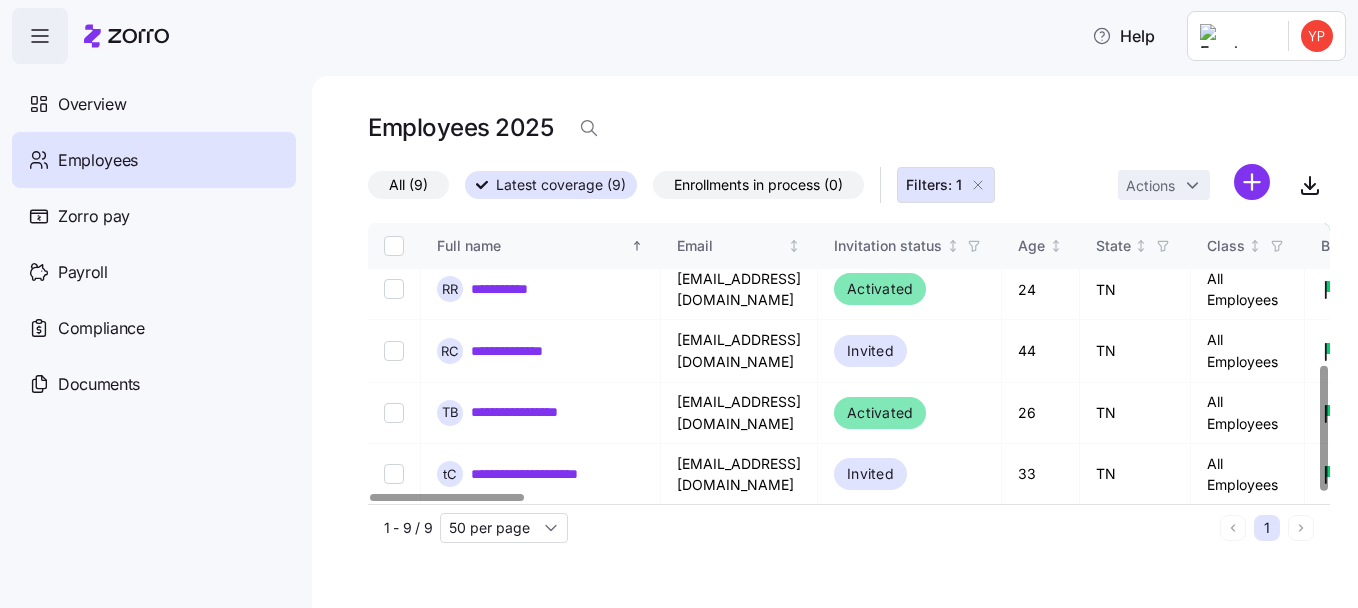 scroll, scrollTop: 318, scrollLeft: 0, axis: vertical 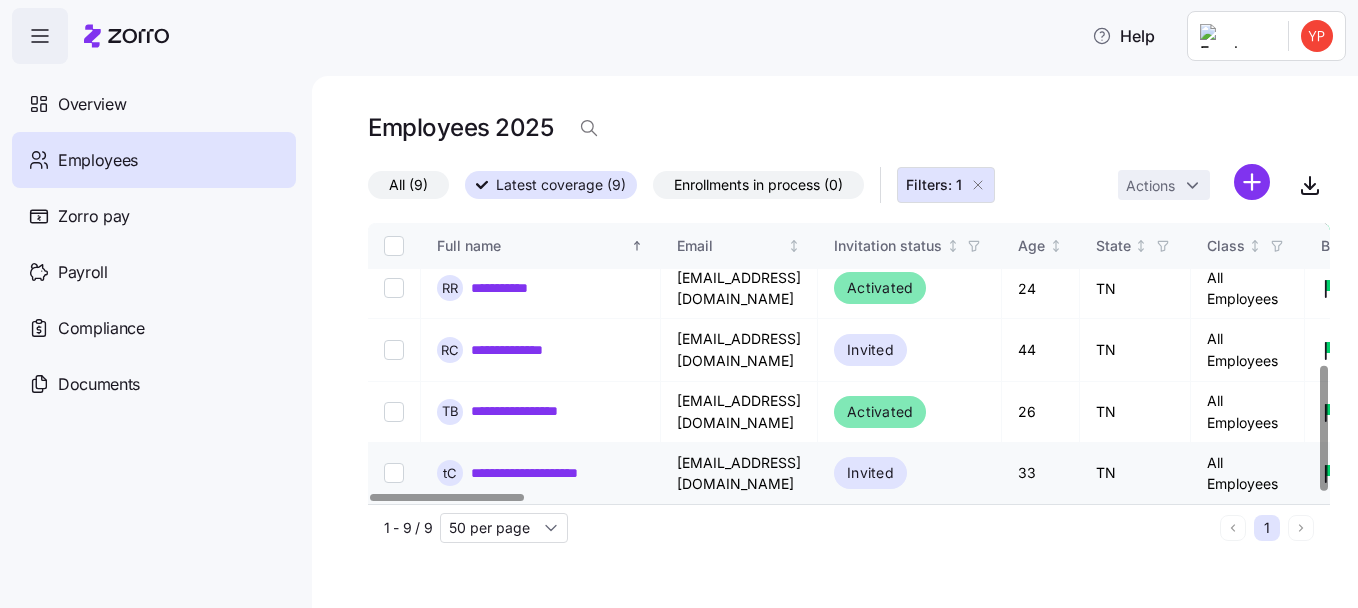 click on "**********" at bounding box center [541, 473] 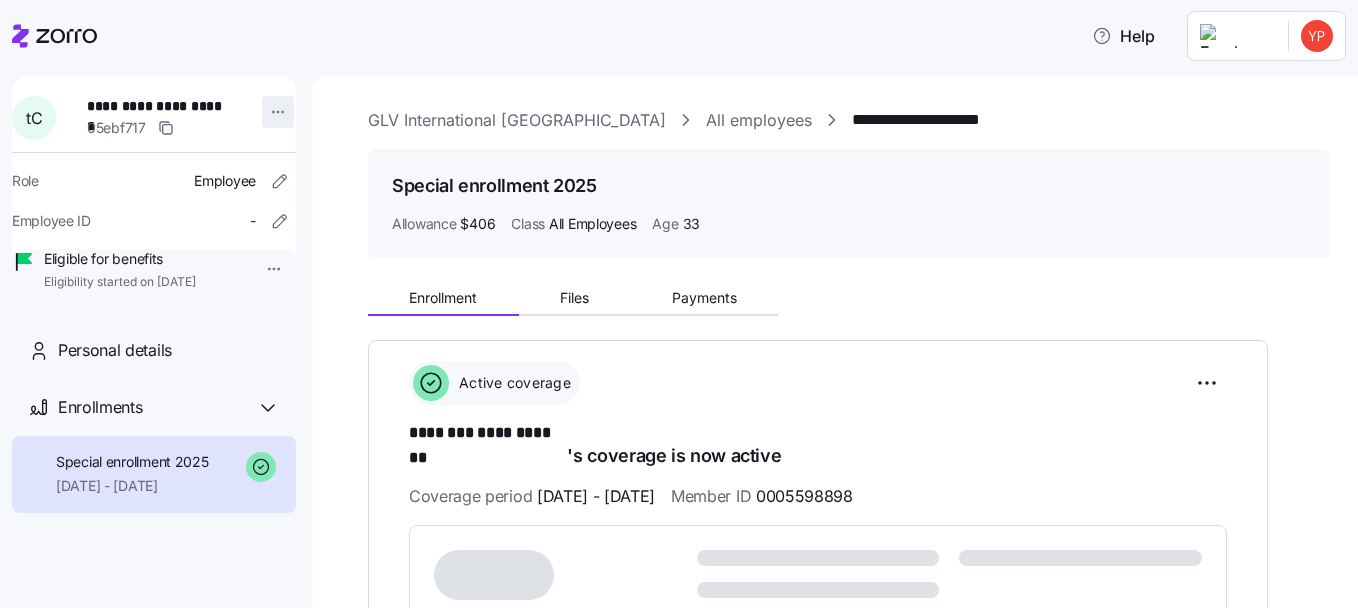 click on "**********" at bounding box center (679, 298) 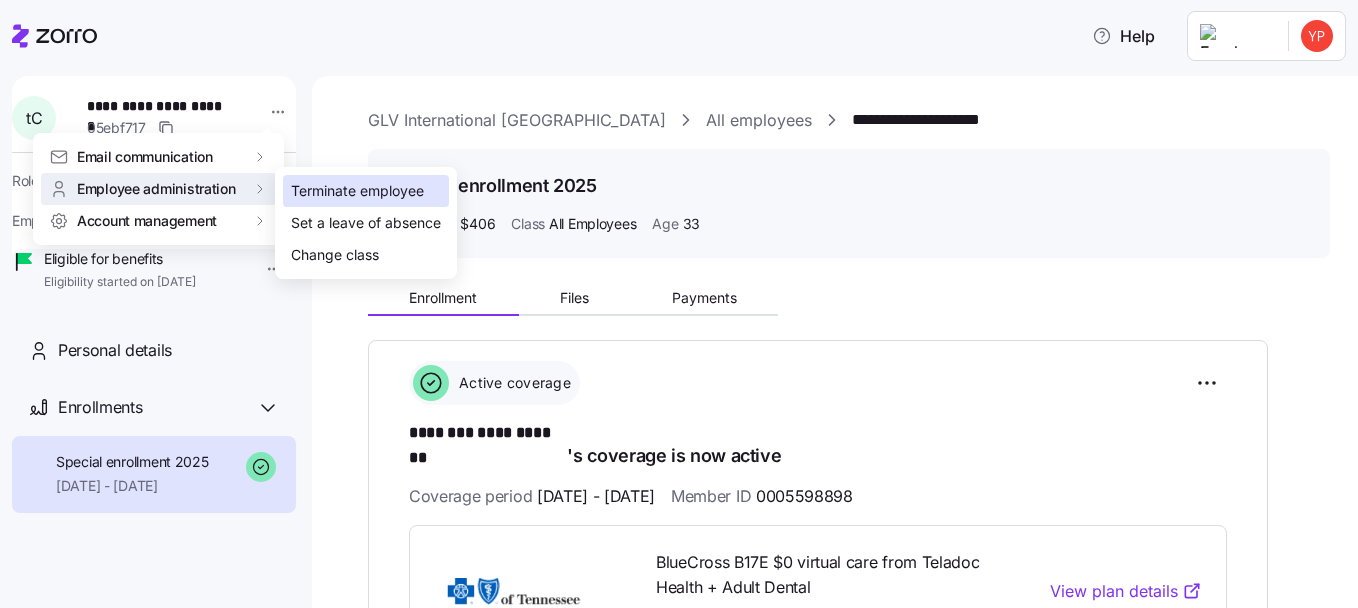 click on "Terminate employee" at bounding box center (357, 191) 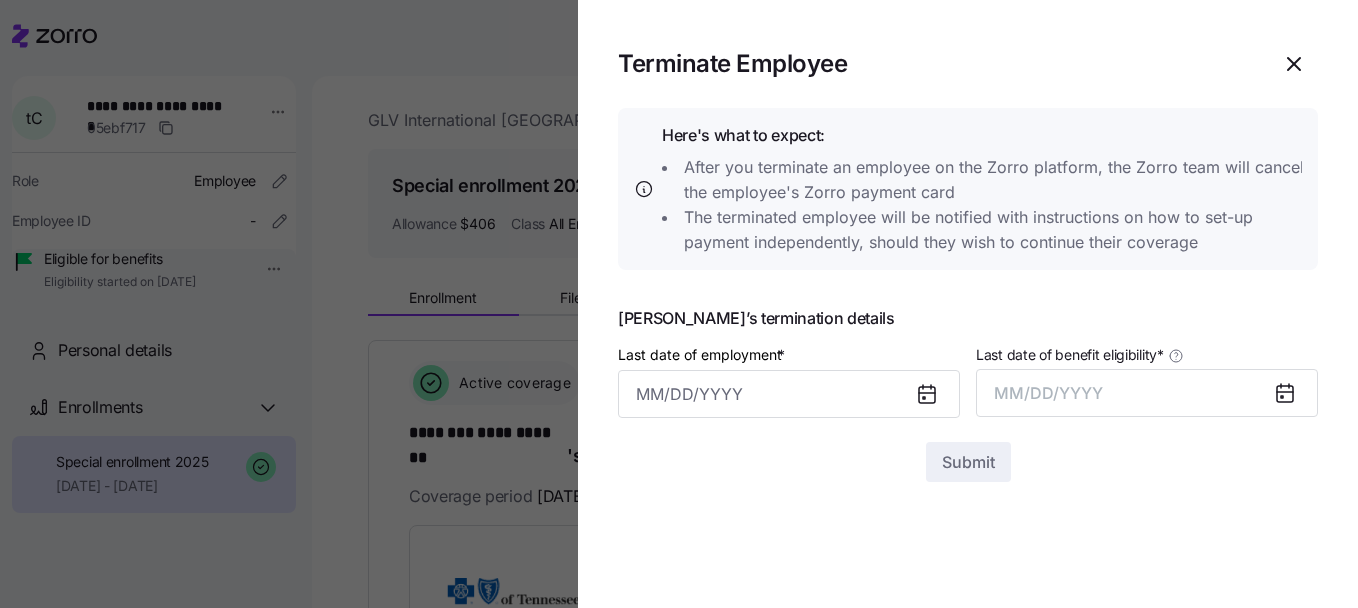 click 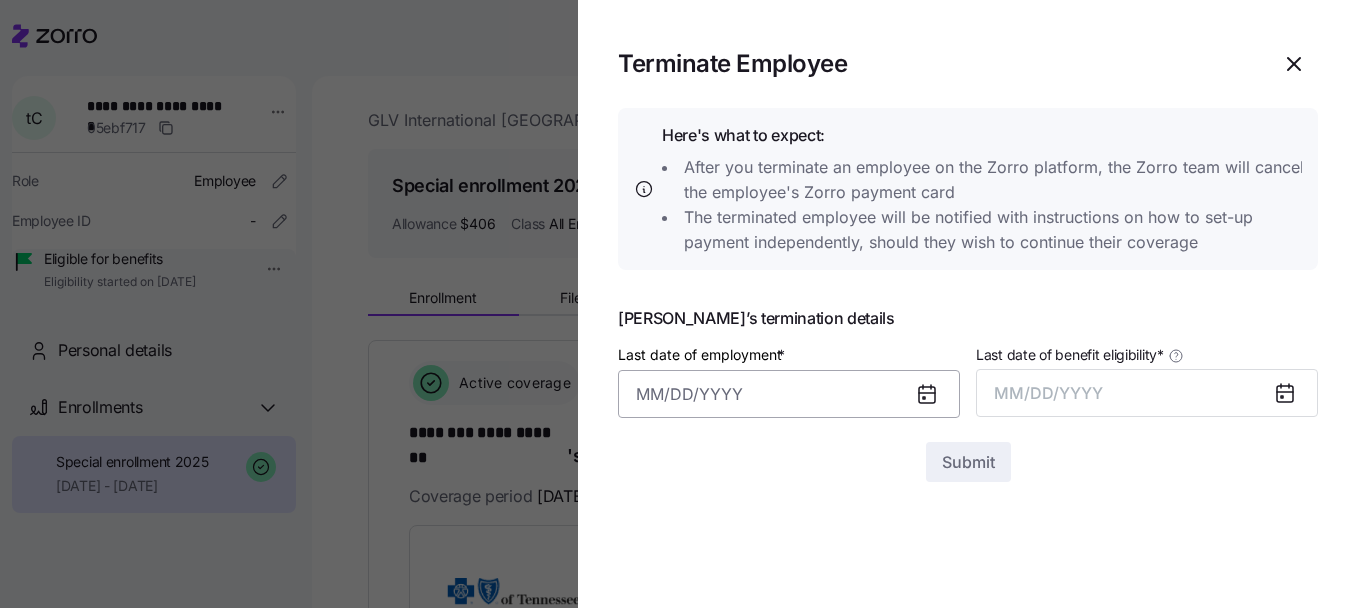 click on "Last date of employment  *" at bounding box center (789, 394) 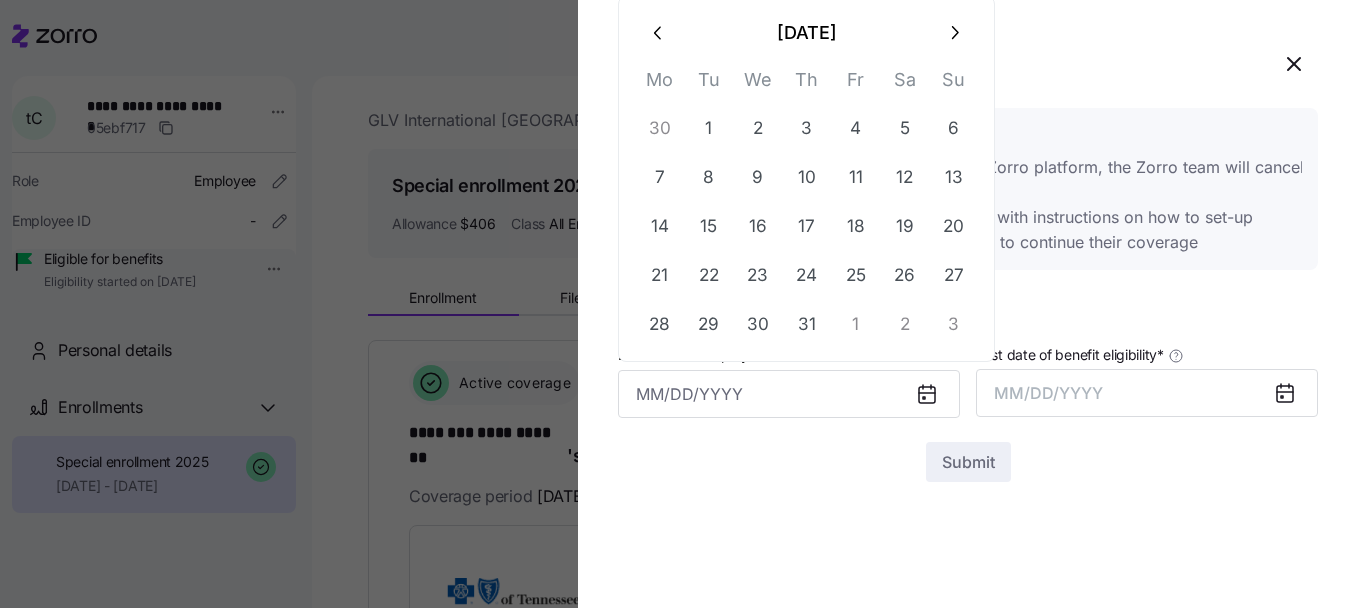 click 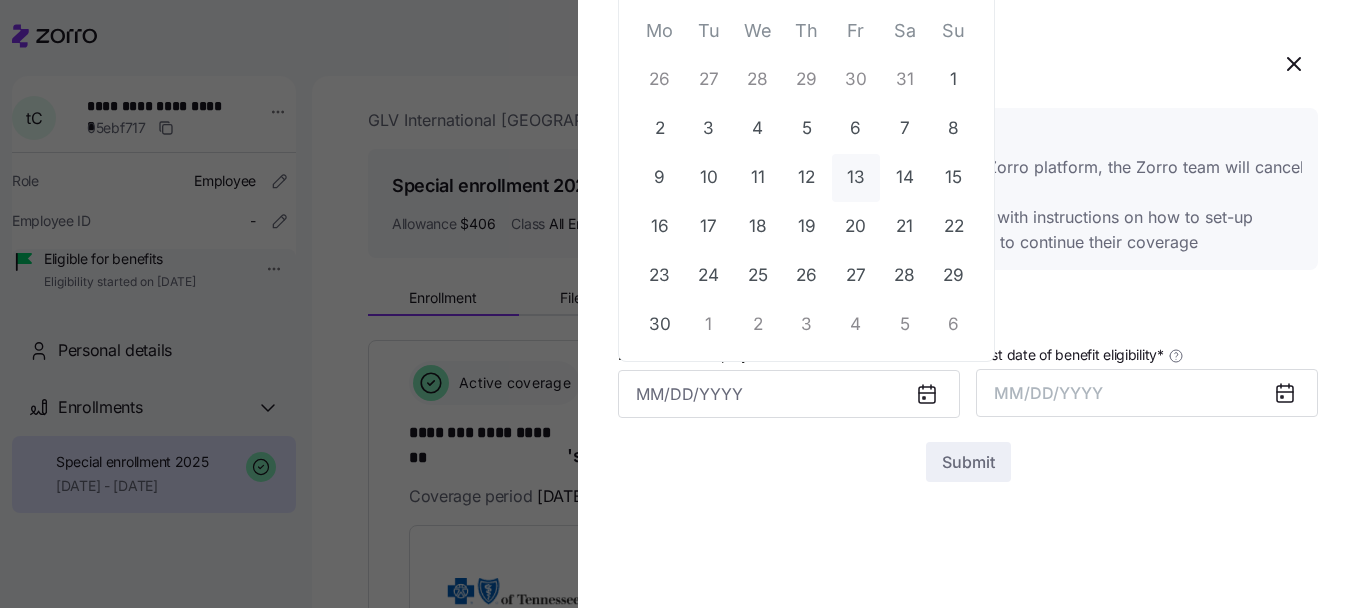 click on "13" at bounding box center [856, 178] 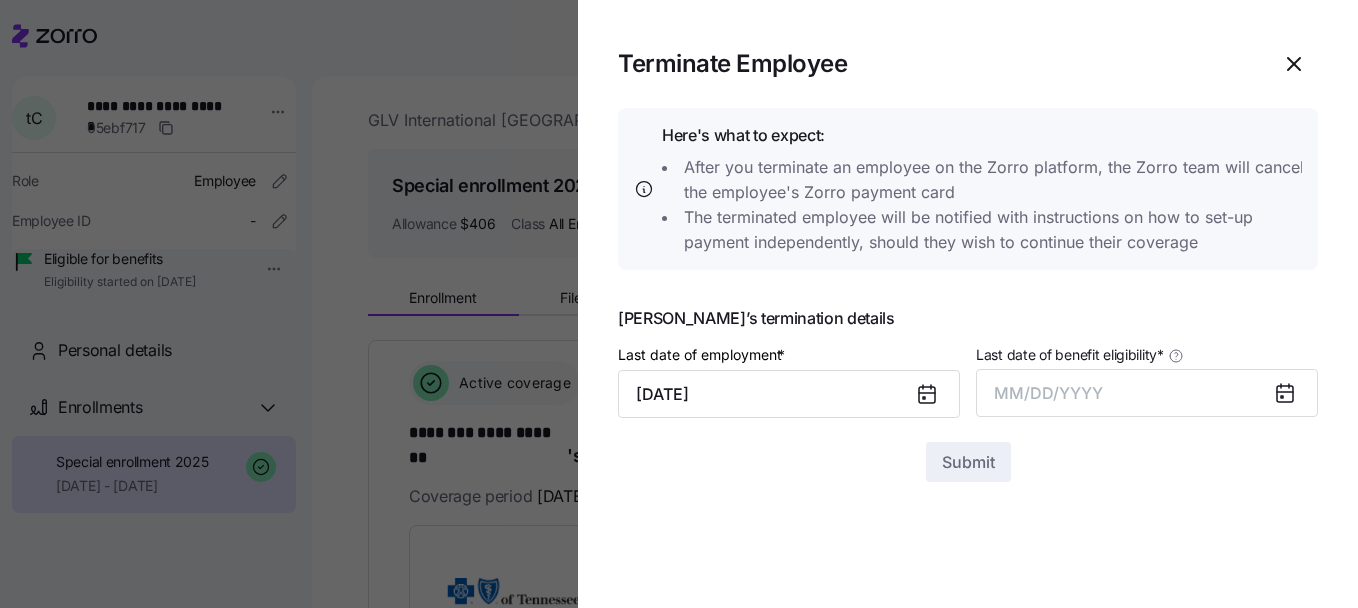 click 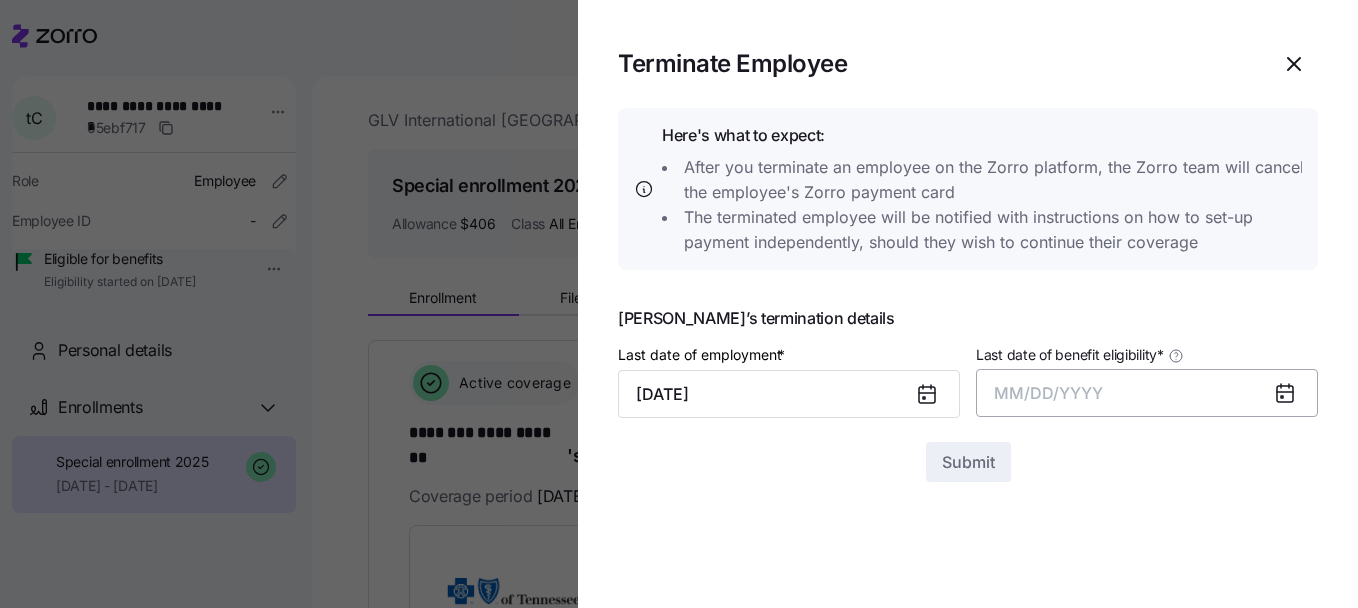 click on "MM/DD/YYYY" at bounding box center (1147, 393) 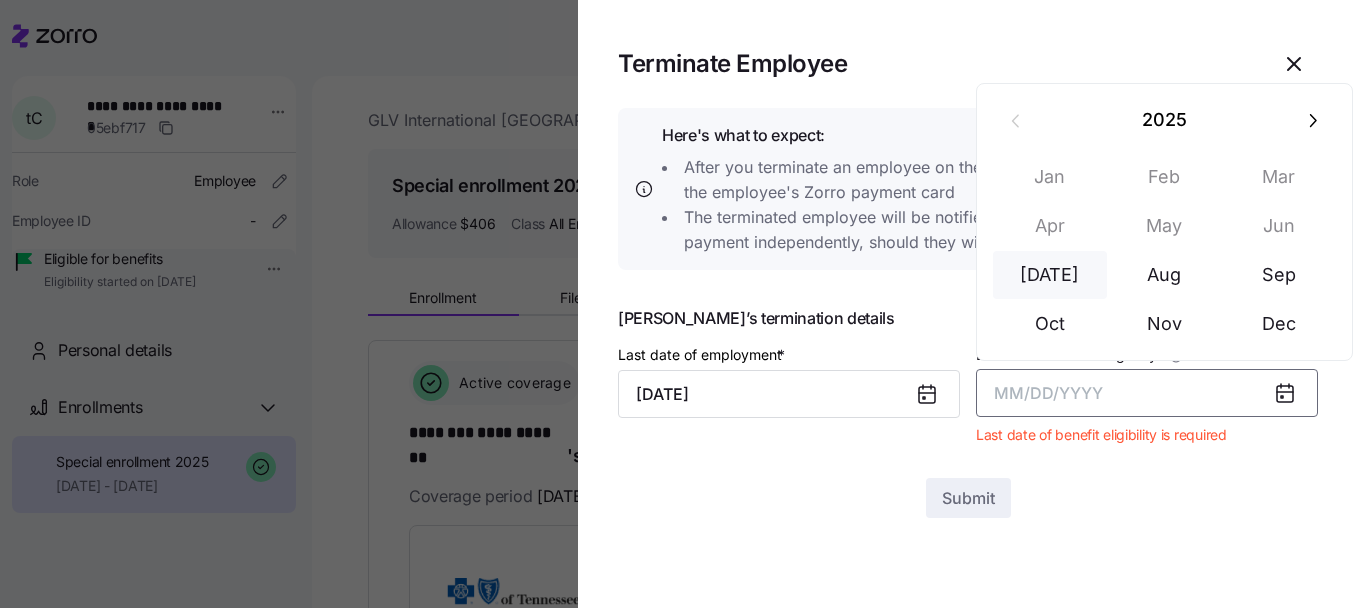 click on "[DATE]" at bounding box center [1050, 275] 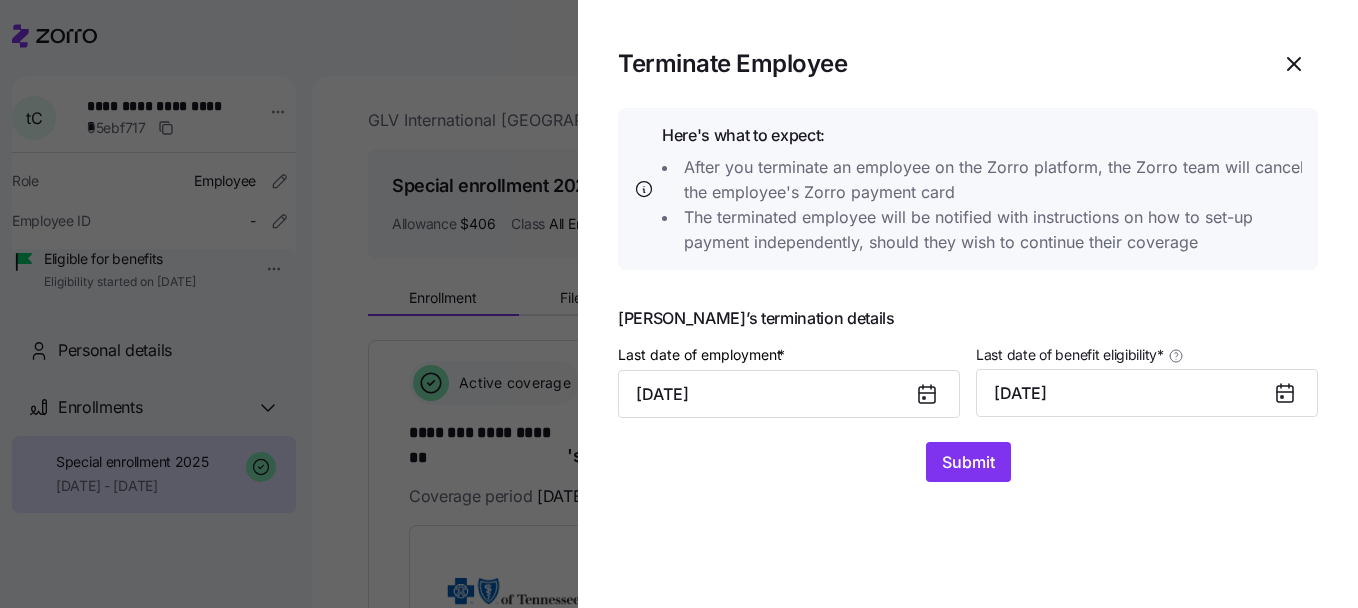 click 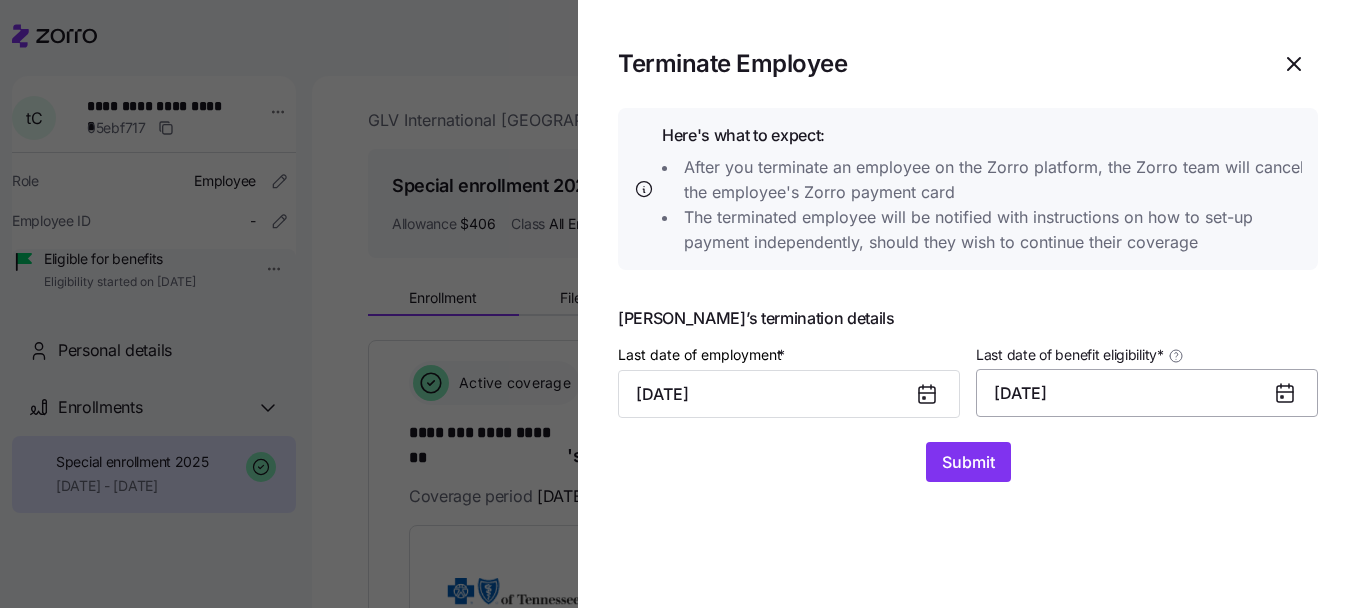 click on "[DATE]" at bounding box center (1147, 393) 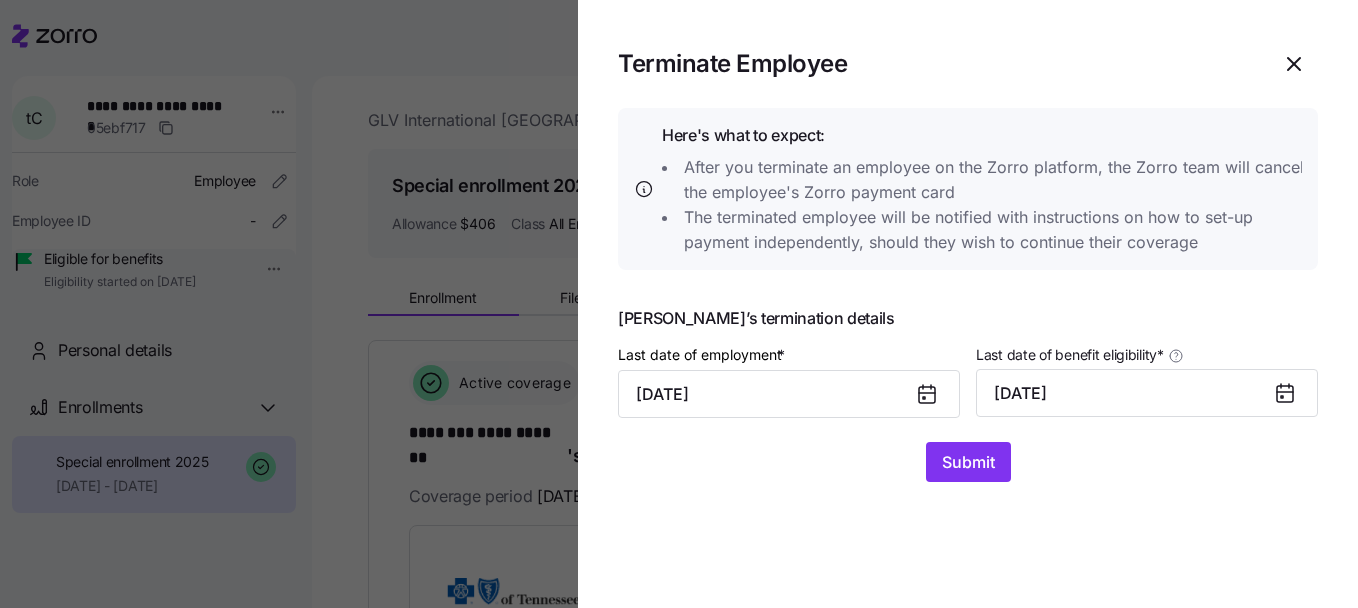 click on "Submit" at bounding box center [968, 462] 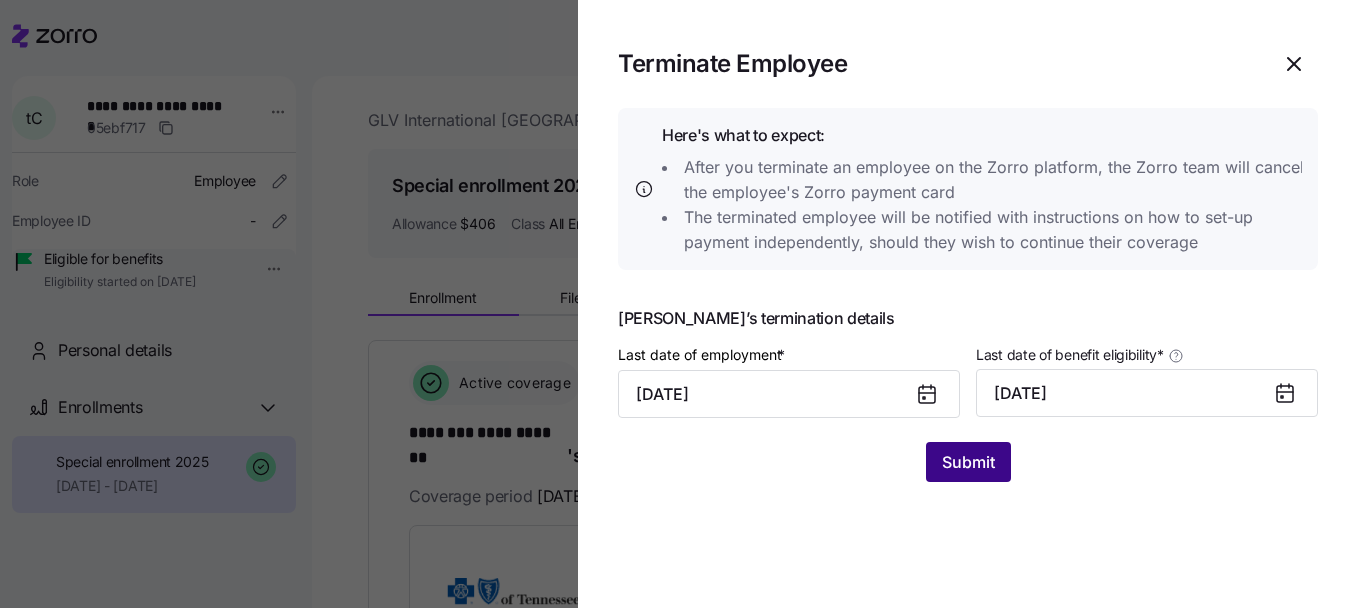 click on "Submit" at bounding box center [968, 462] 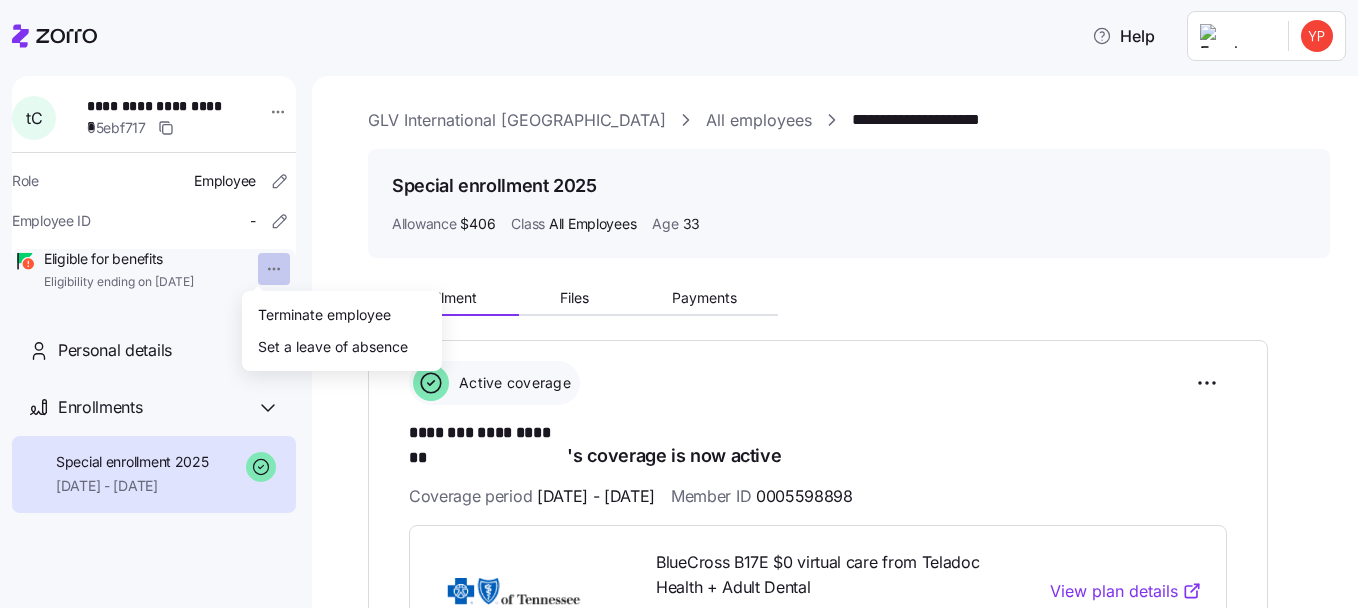 click on "**********" at bounding box center (679, 298) 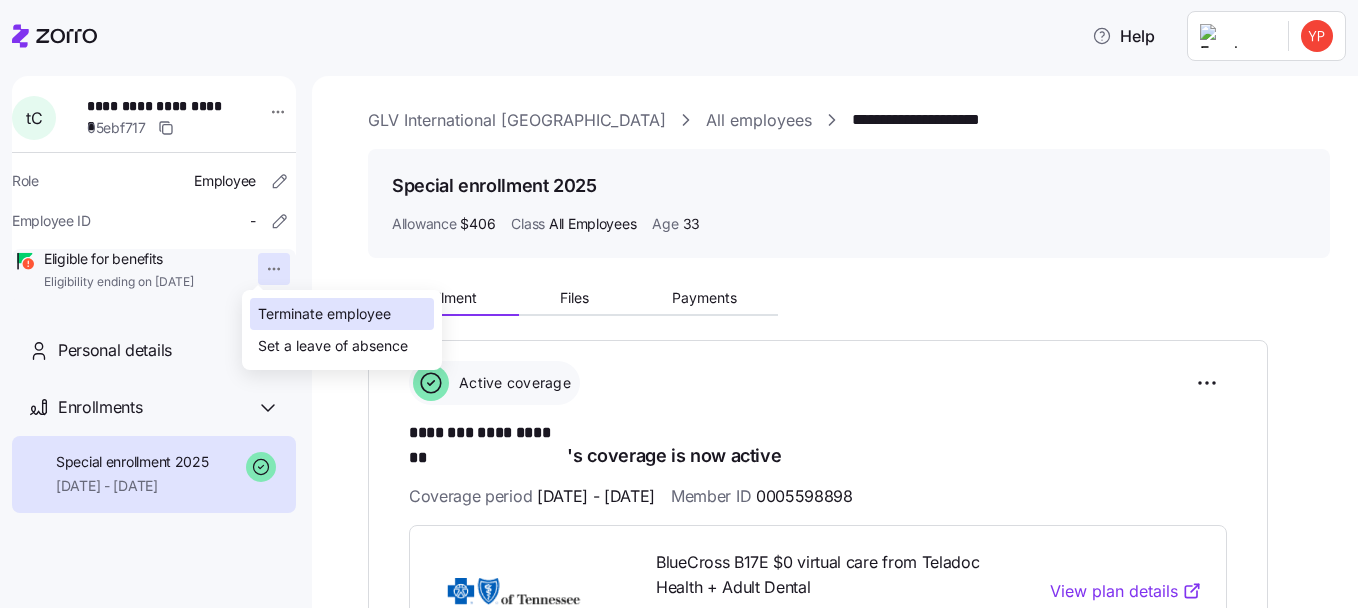 click on "Terminate employee" at bounding box center [324, 314] 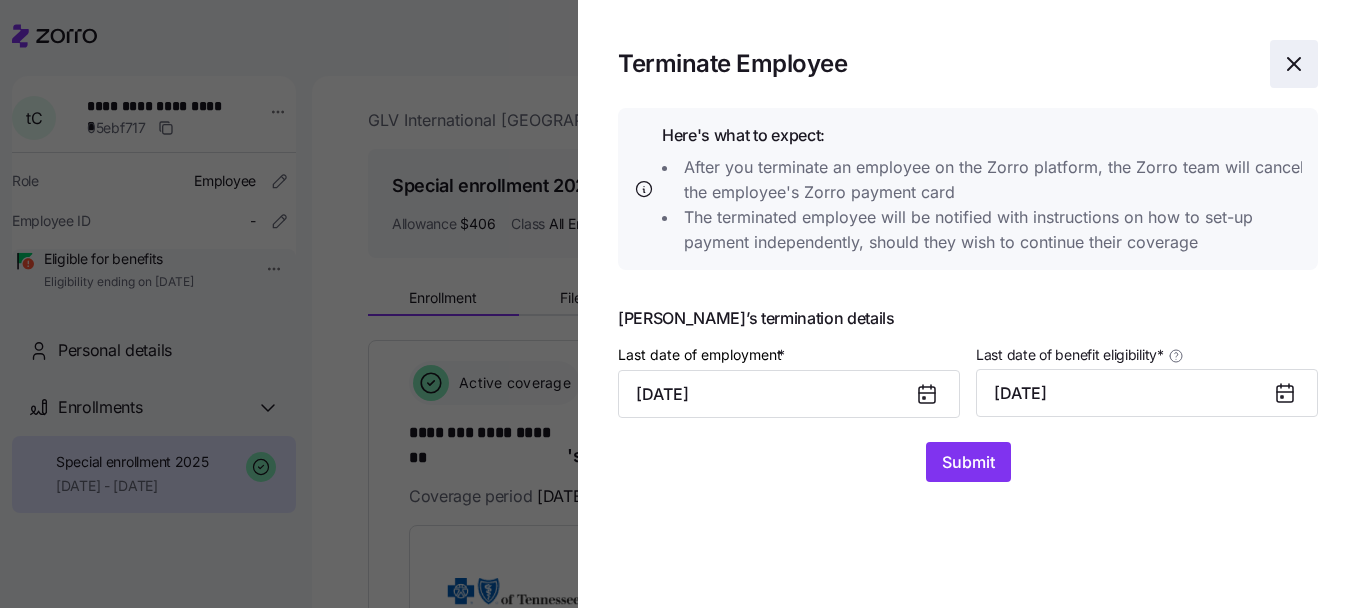 click 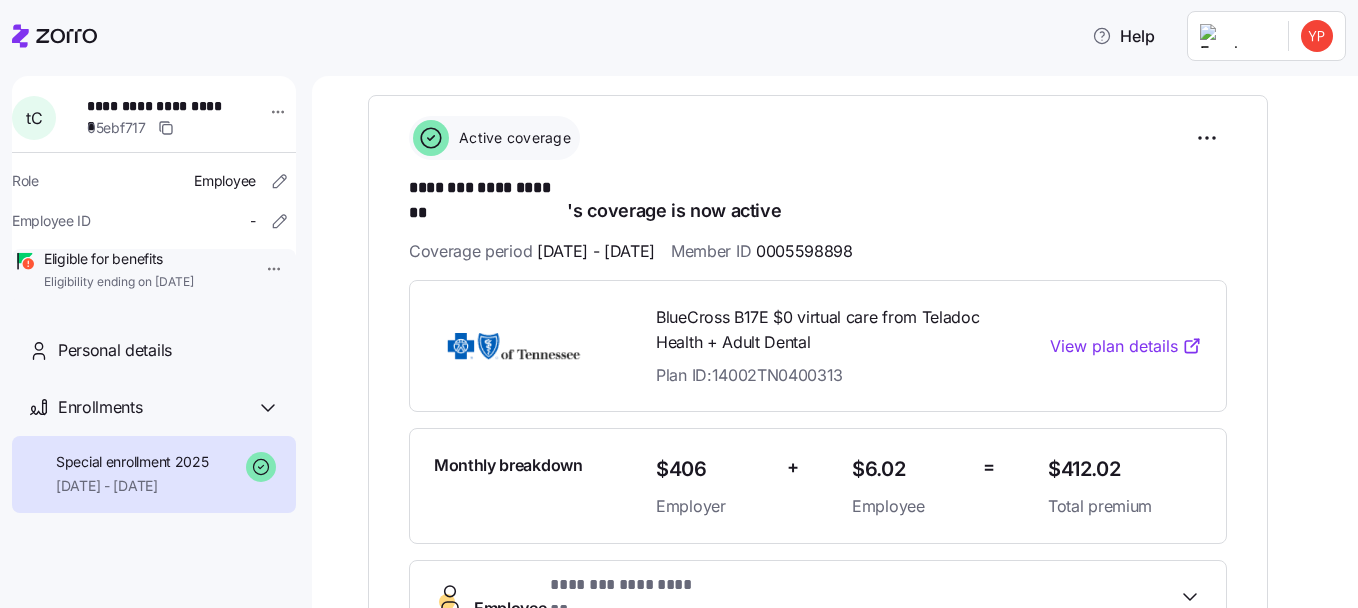 scroll, scrollTop: 200, scrollLeft: 0, axis: vertical 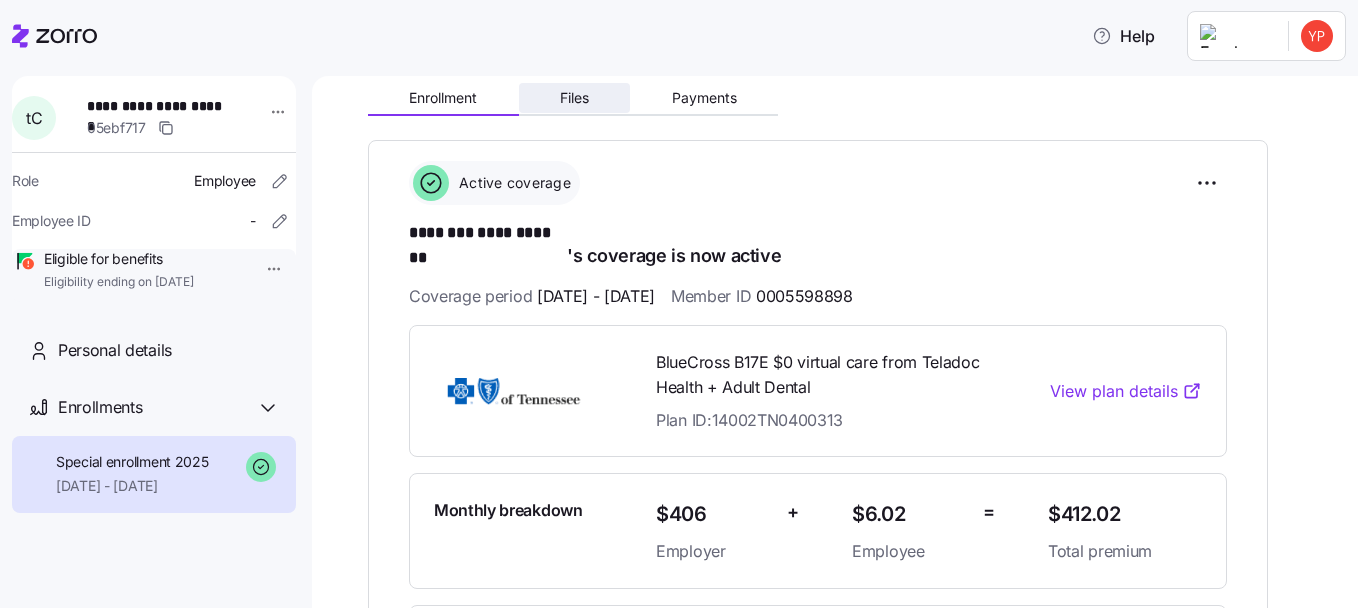 click on "Files" at bounding box center (575, 98) 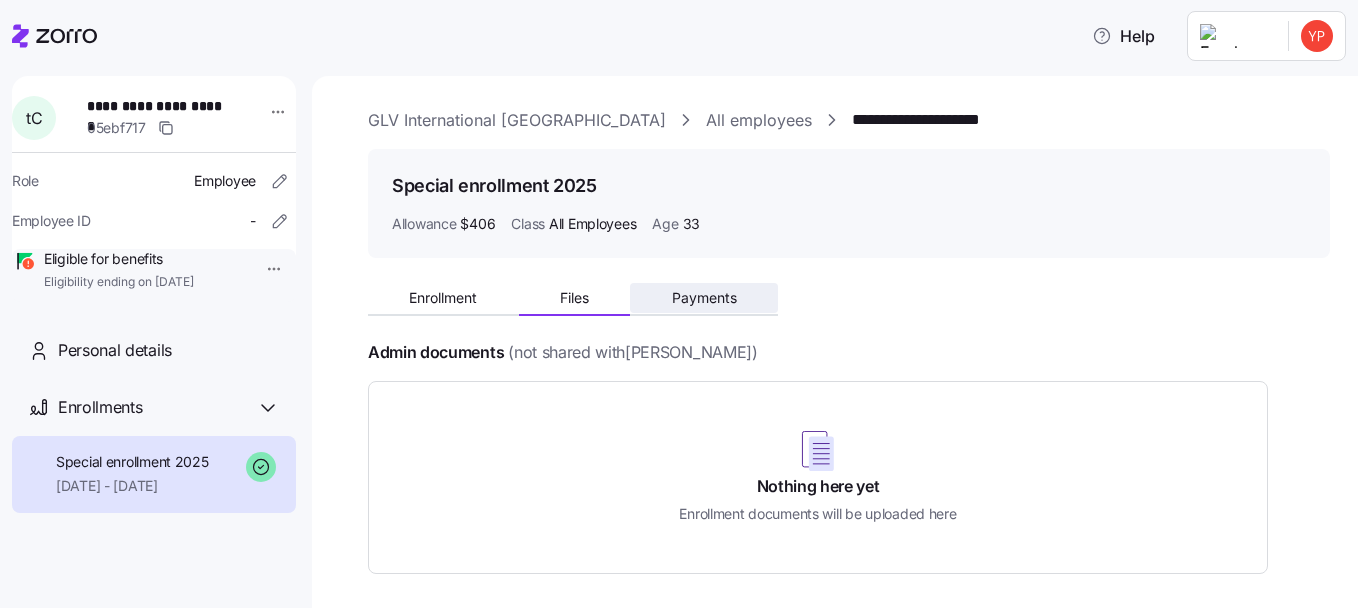 click on "Payments" at bounding box center [704, 298] 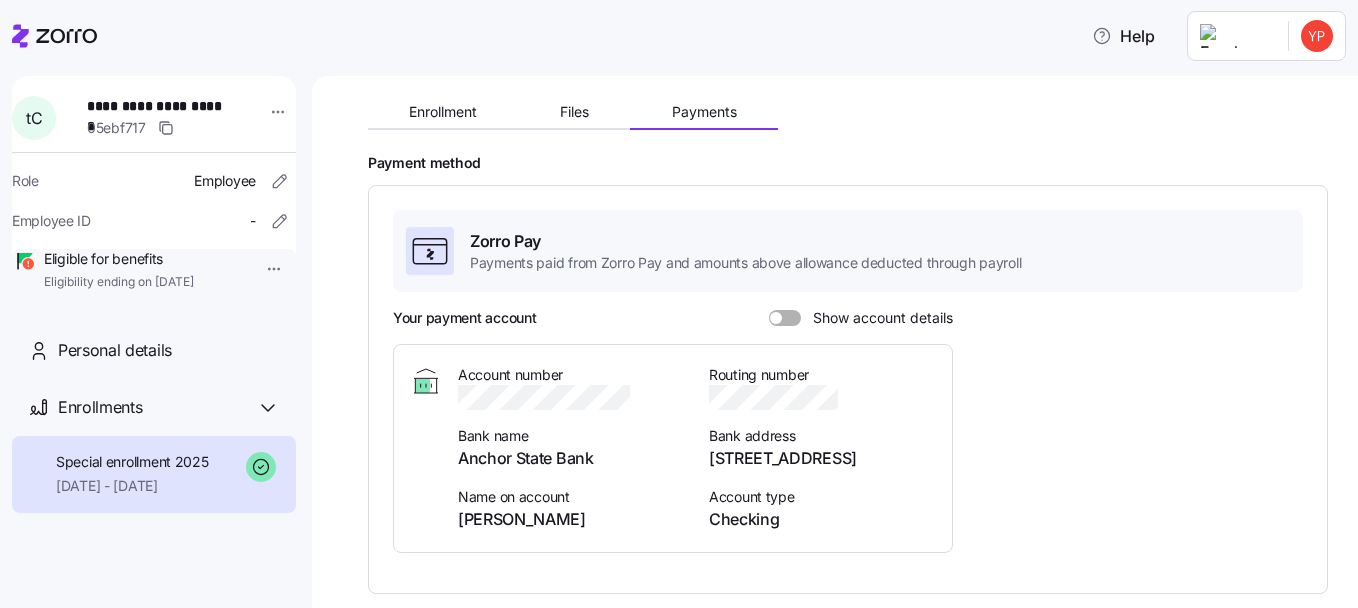 scroll, scrollTop: 200, scrollLeft: 0, axis: vertical 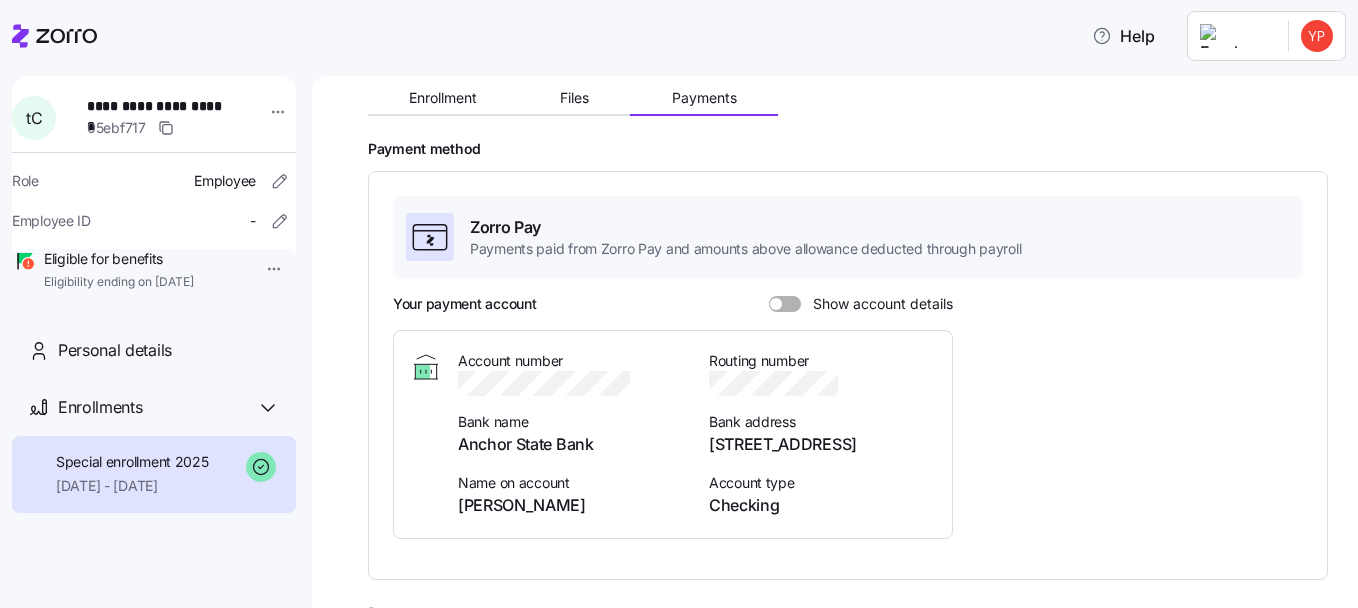click at bounding box center [792, 304] 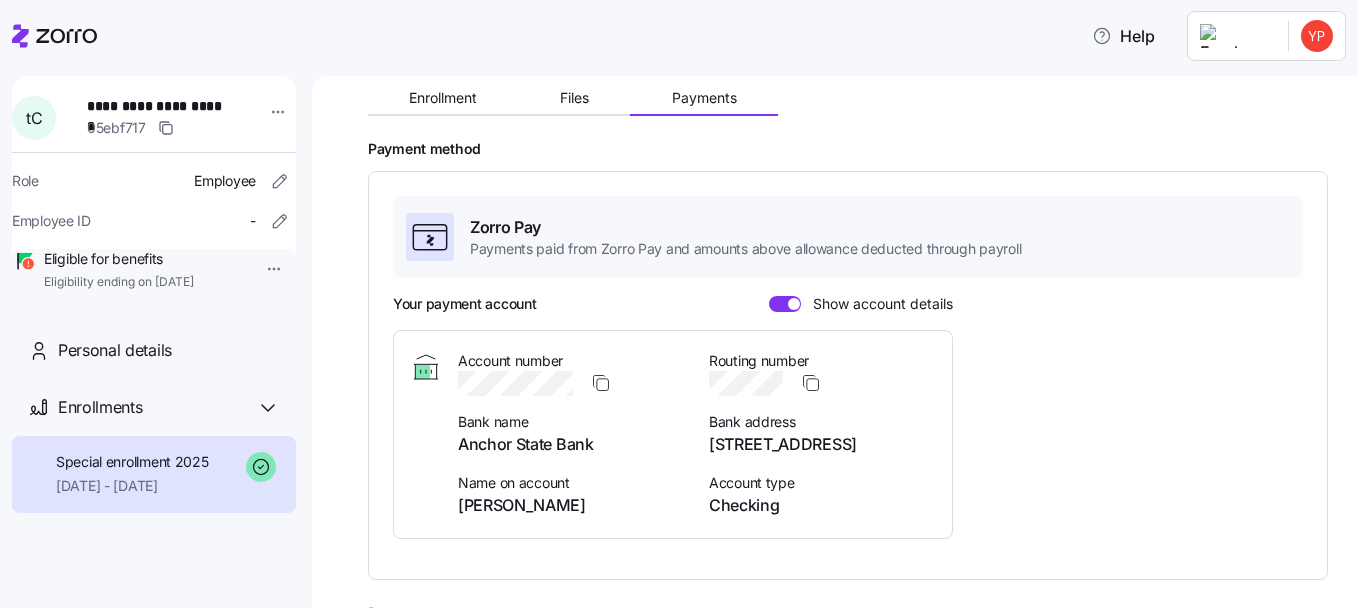 click at bounding box center [794, 304] 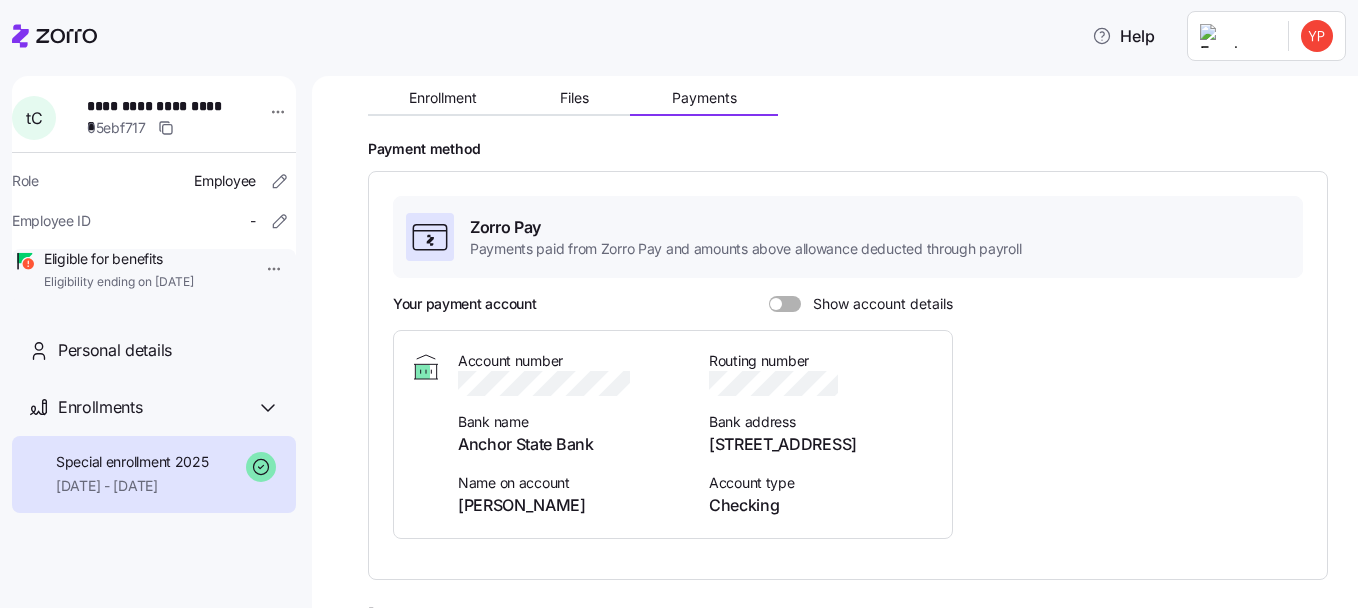 scroll, scrollTop: 0, scrollLeft: 0, axis: both 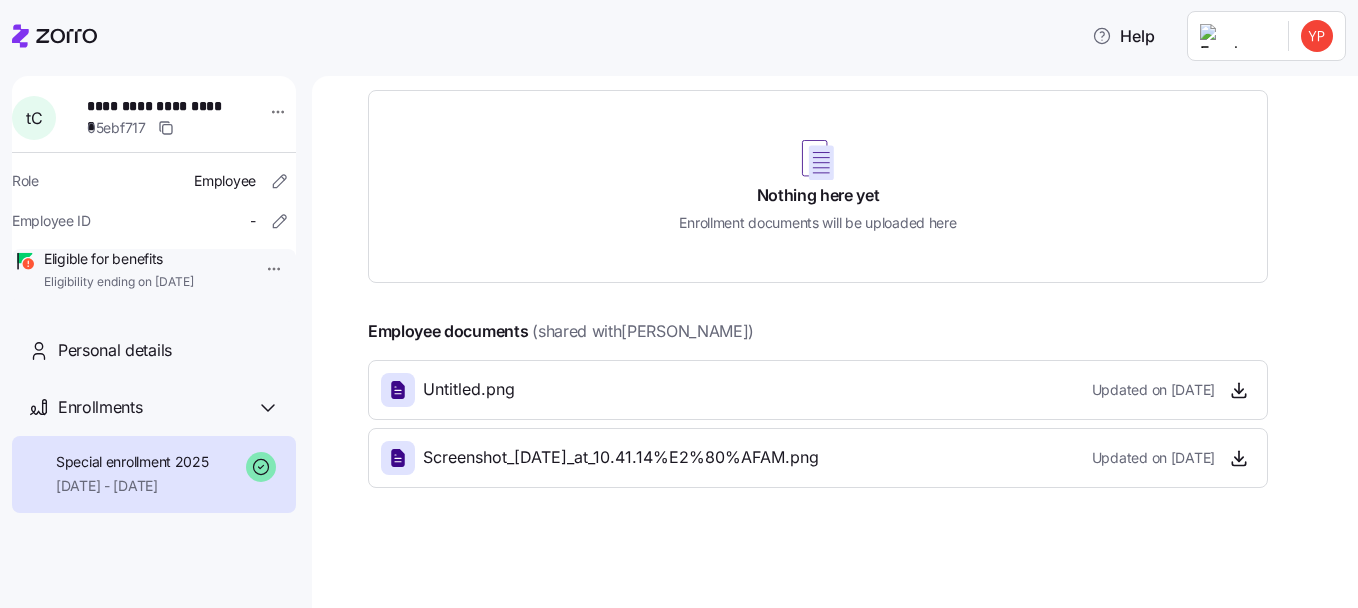 click on "Nothing here yet Enrollment documents will be uploaded here" at bounding box center (818, 186) 